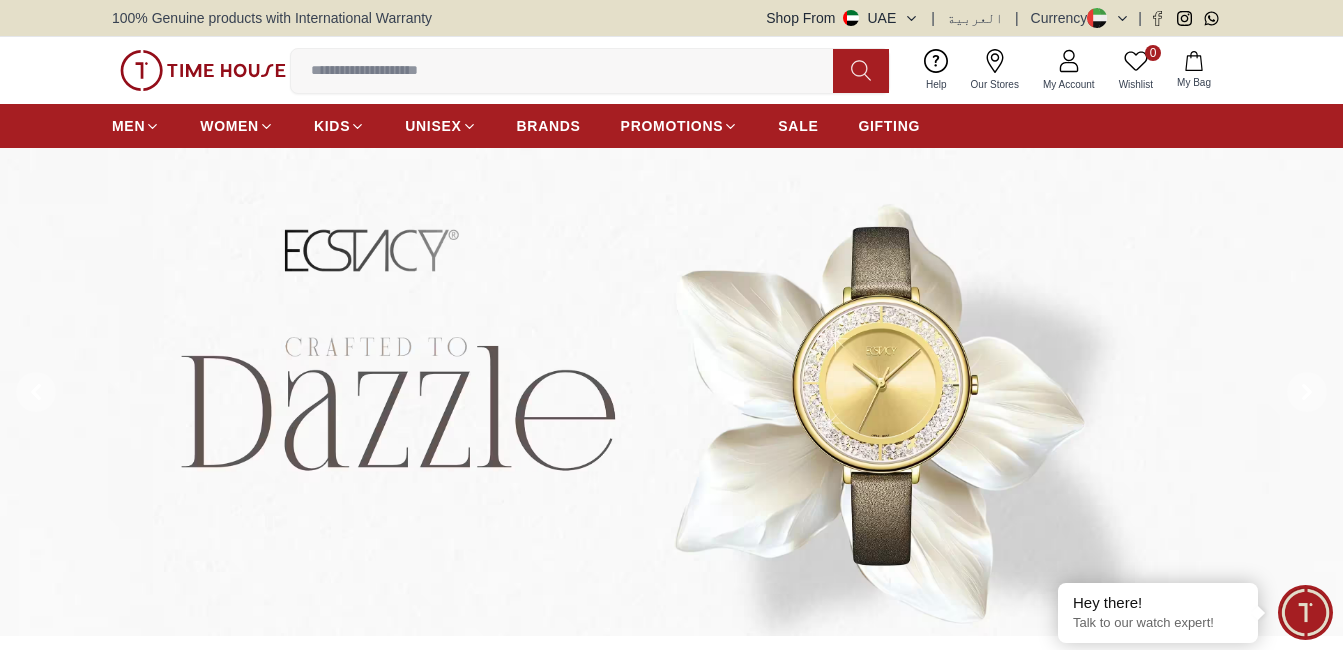 scroll, scrollTop: 900, scrollLeft: 0, axis: vertical 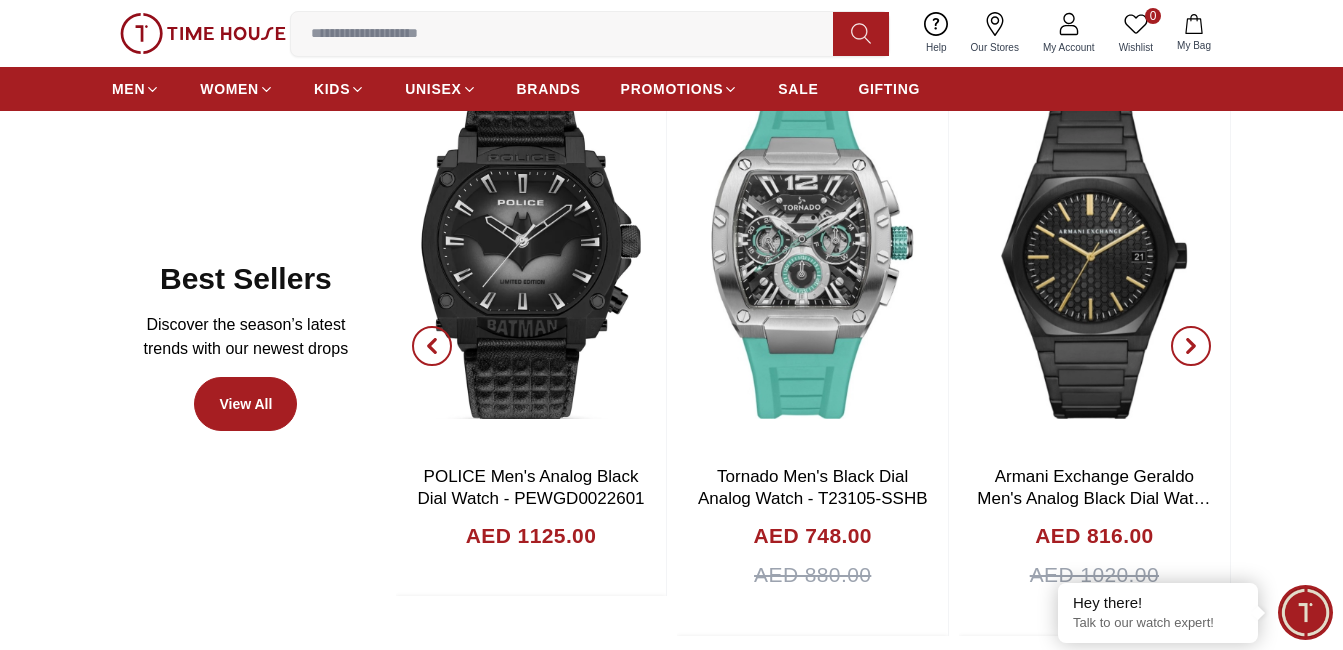 click 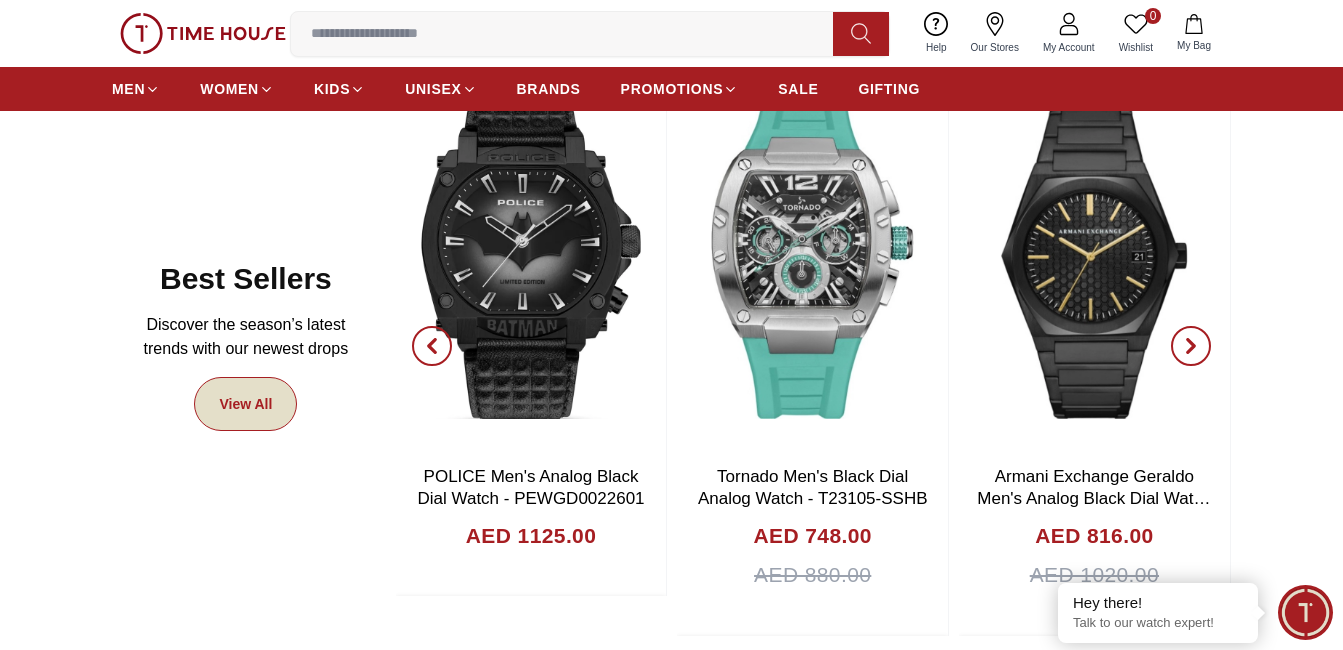 click on "View All" at bounding box center (245, 404) 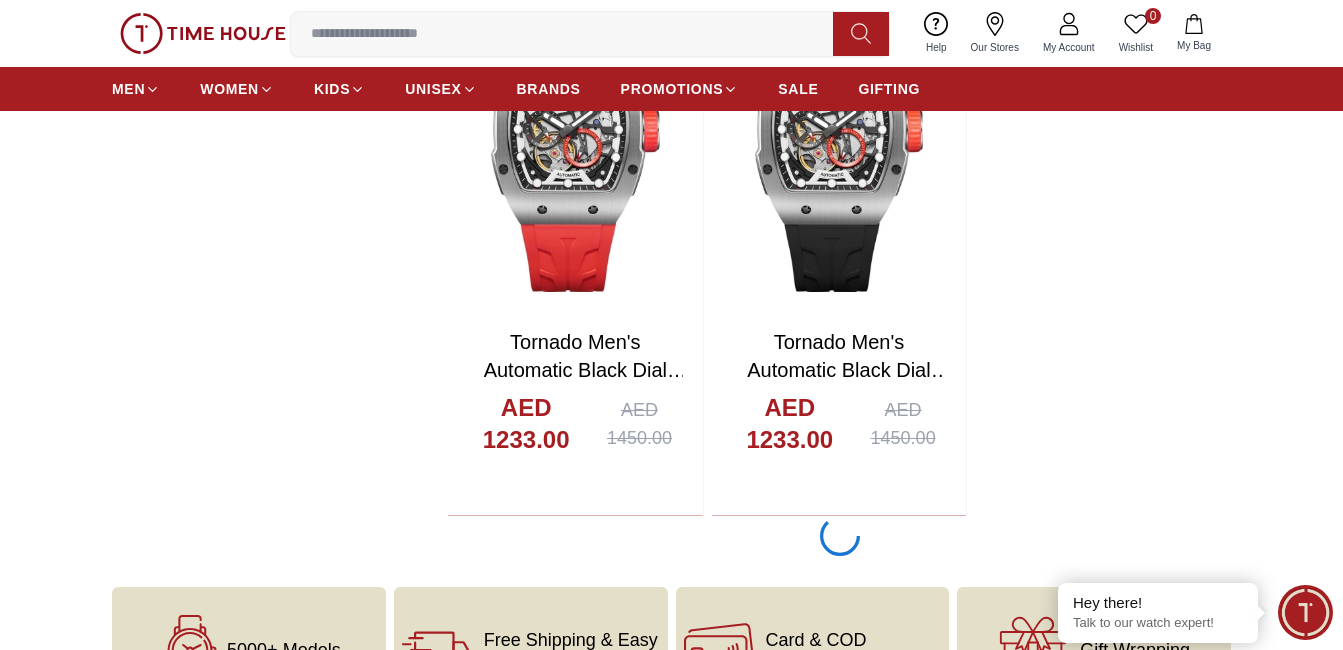 scroll, scrollTop: 3600, scrollLeft: 0, axis: vertical 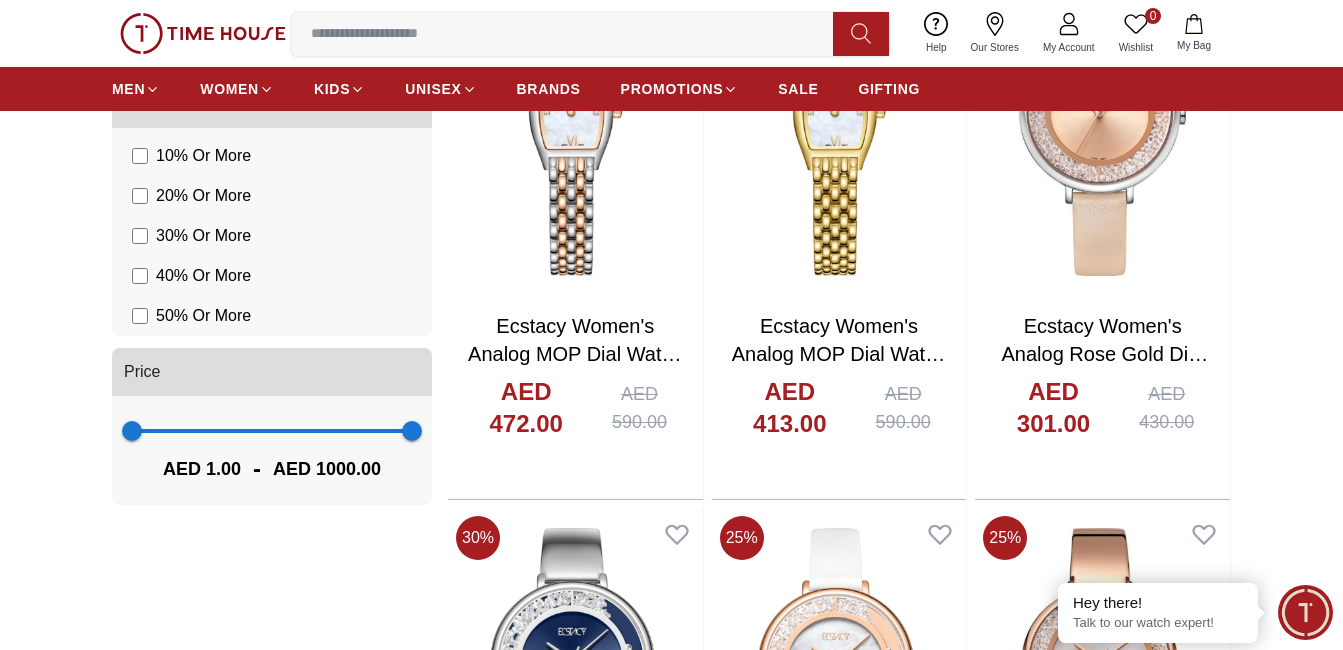 click on "1 1000" at bounding box center [272, 431] 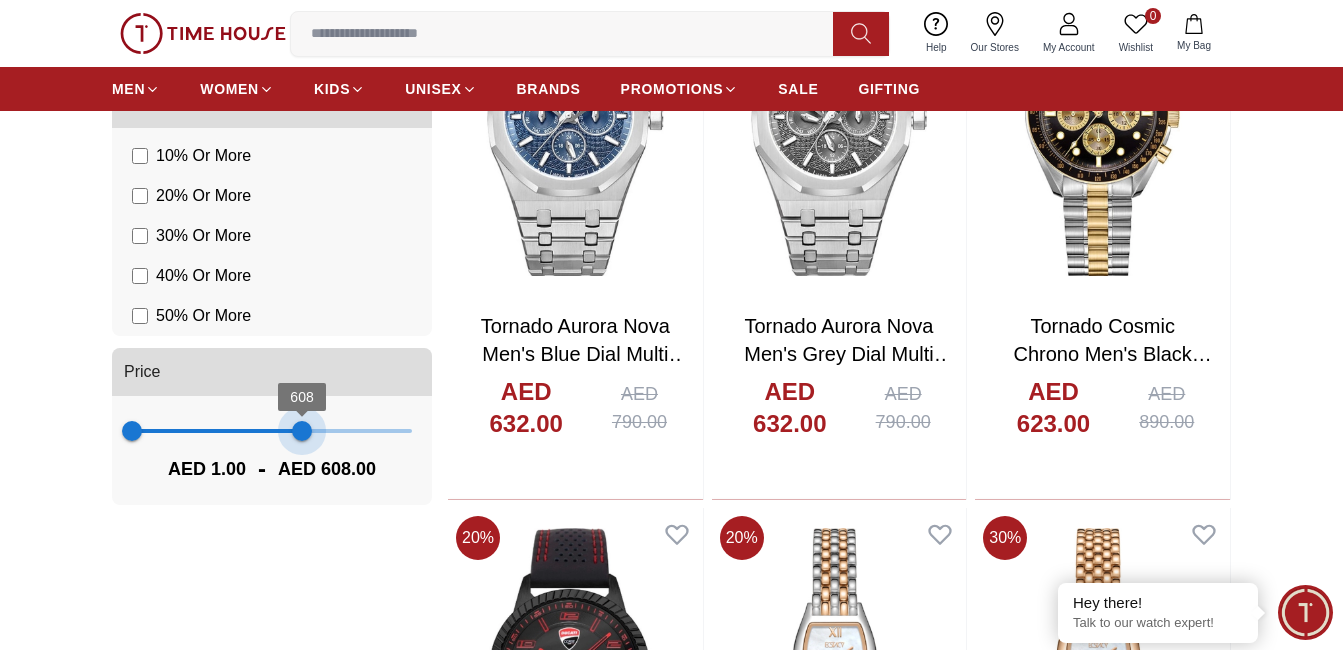 click on "1 608" at bounding box center (272, 431) 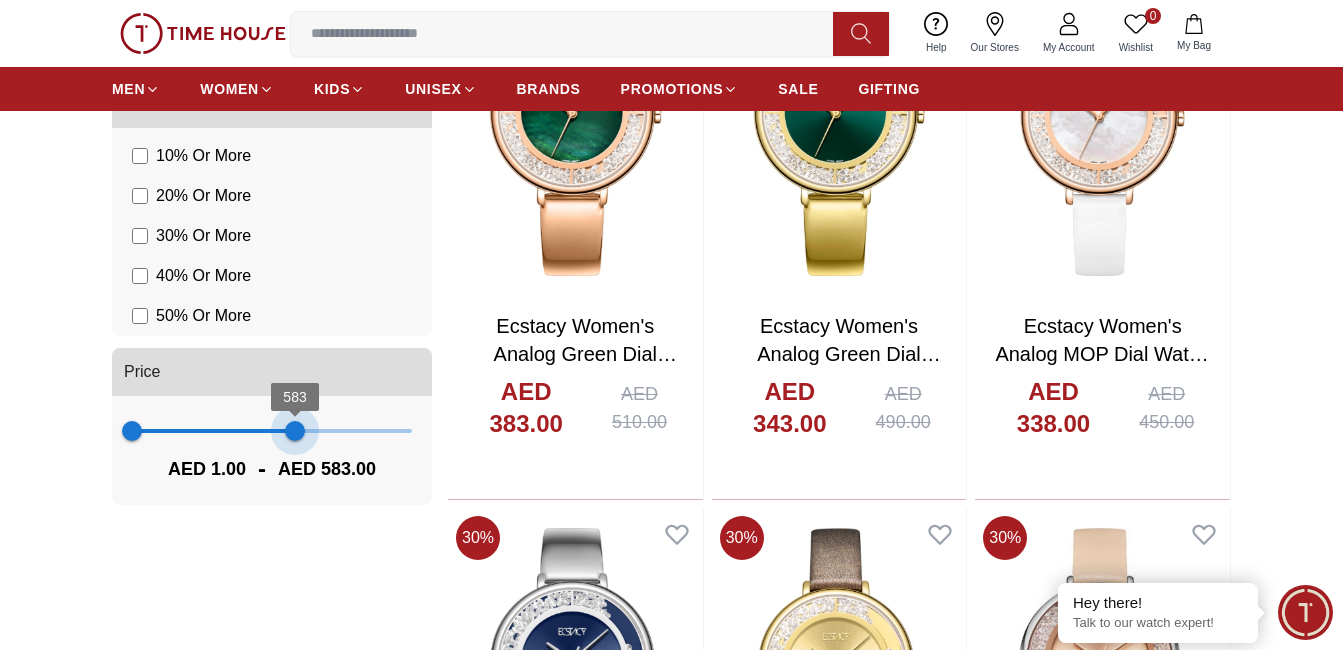 click on "583" at bounding box center [295, 431] 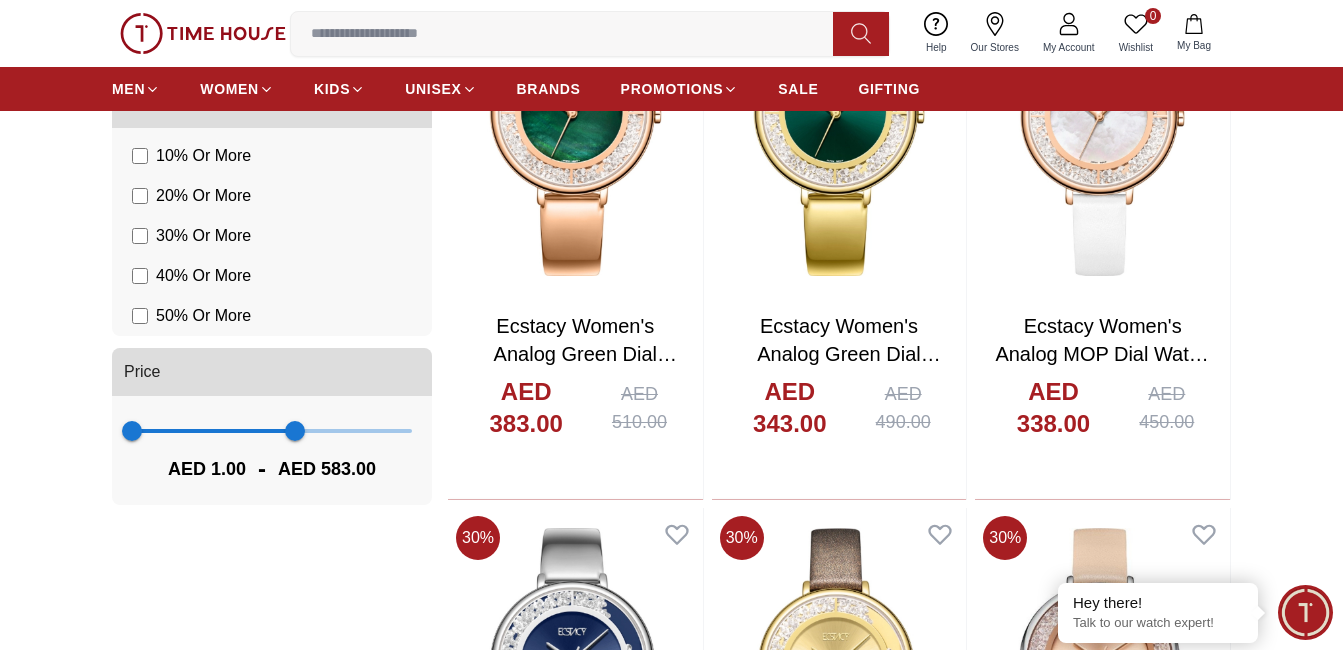 click on "1 583" at bounding box center (272, 431) 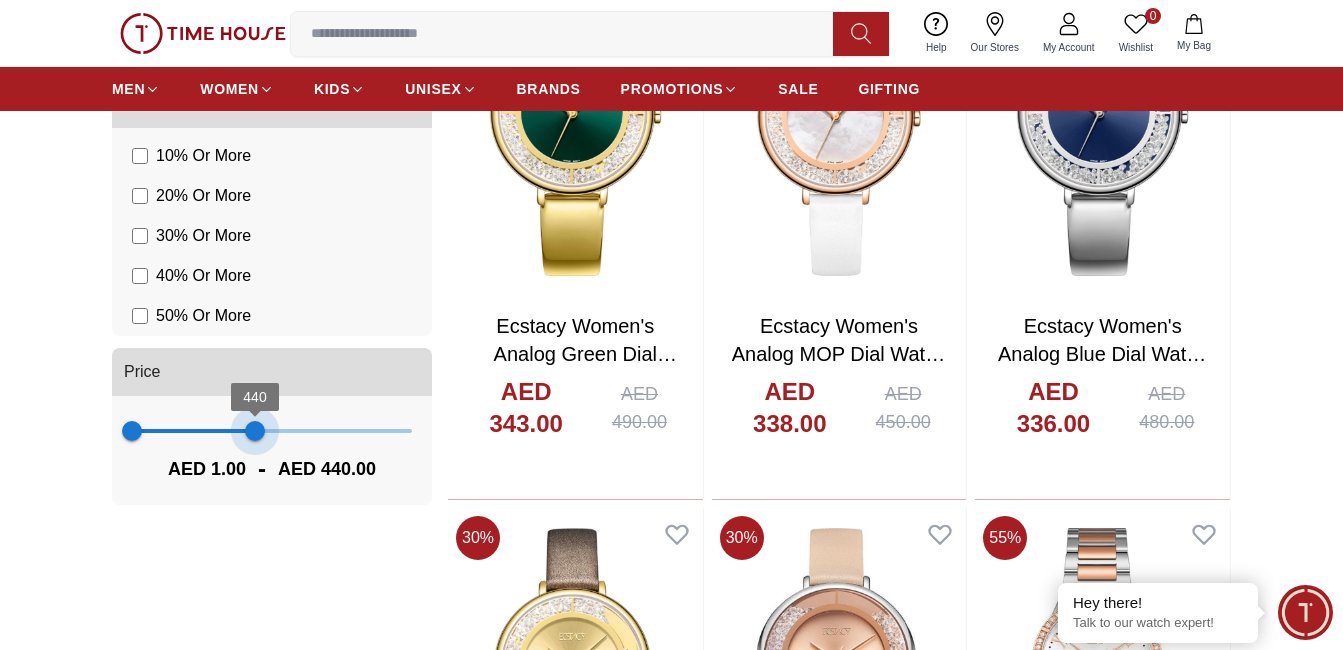 click on "440" at bounding box center (255, 431) 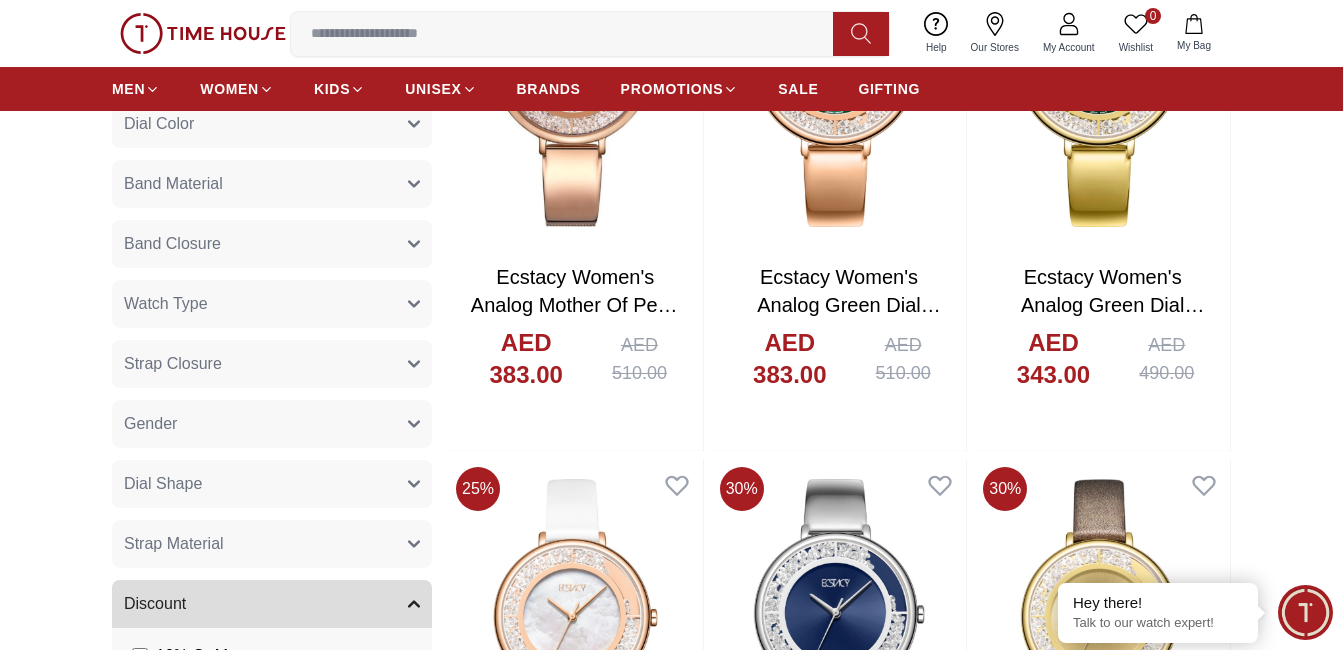 scroll, scrollTop: 530, scrollLeft: 0, axis: vertical 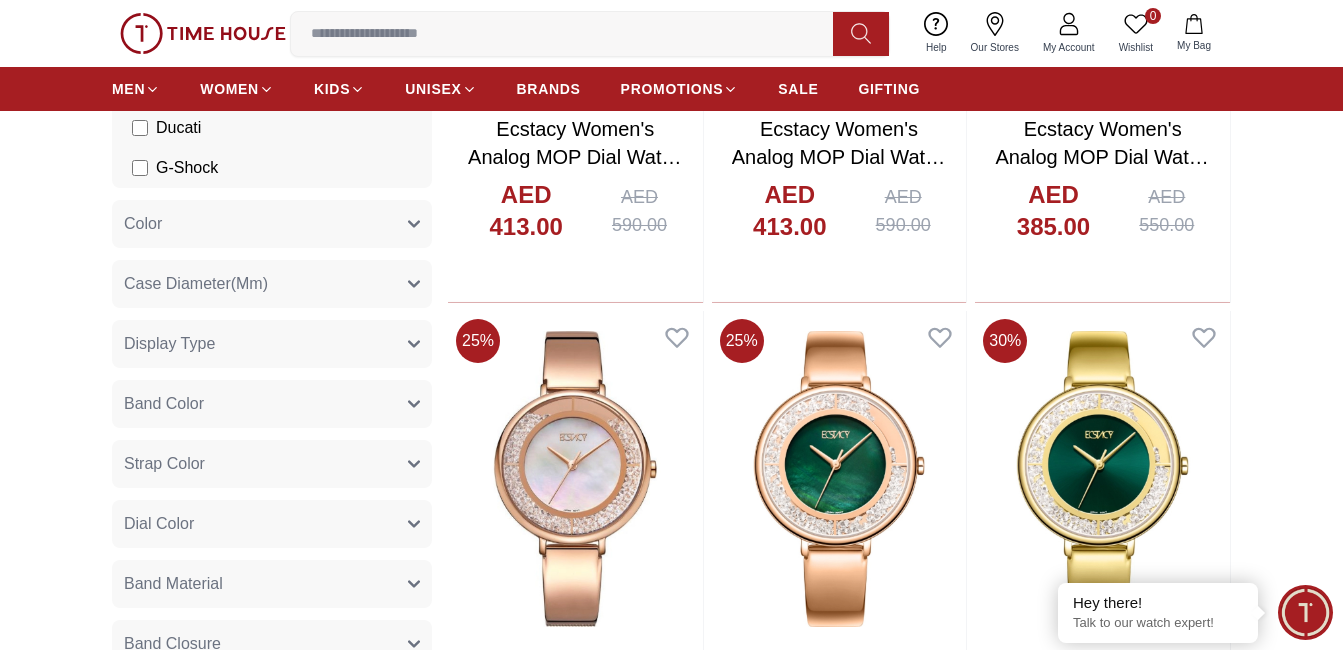 click on "Color" at bounding box center [272, 224] 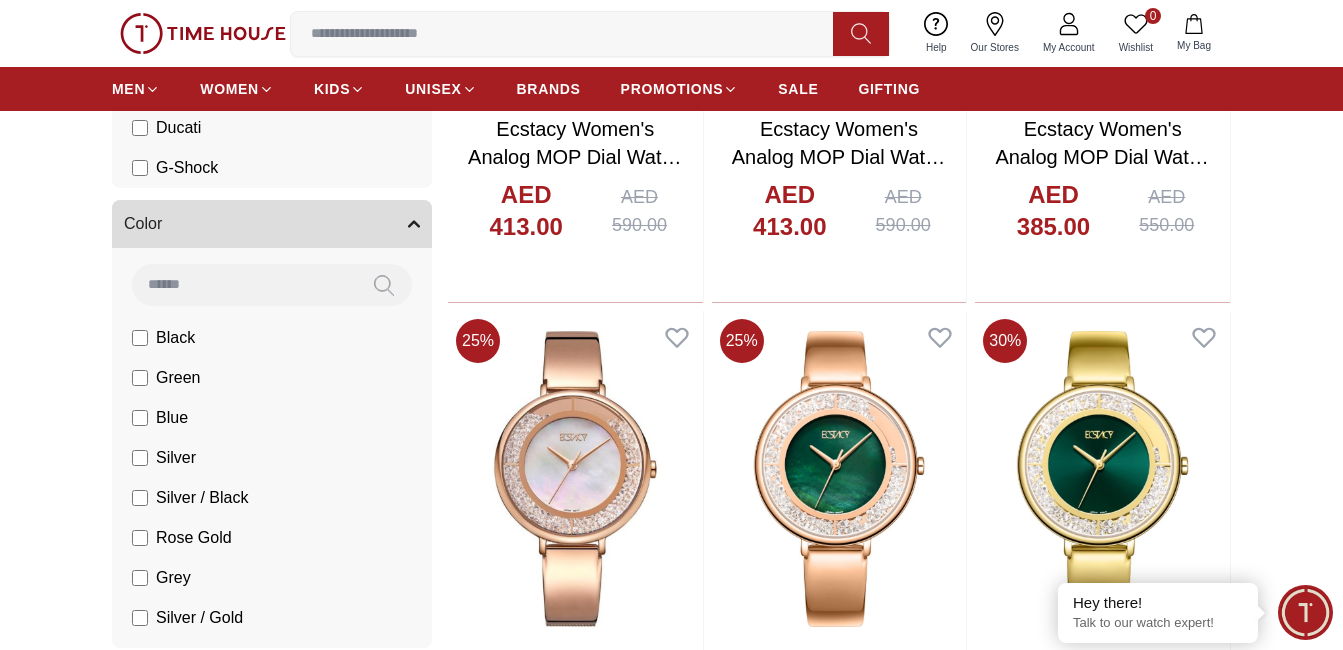 click 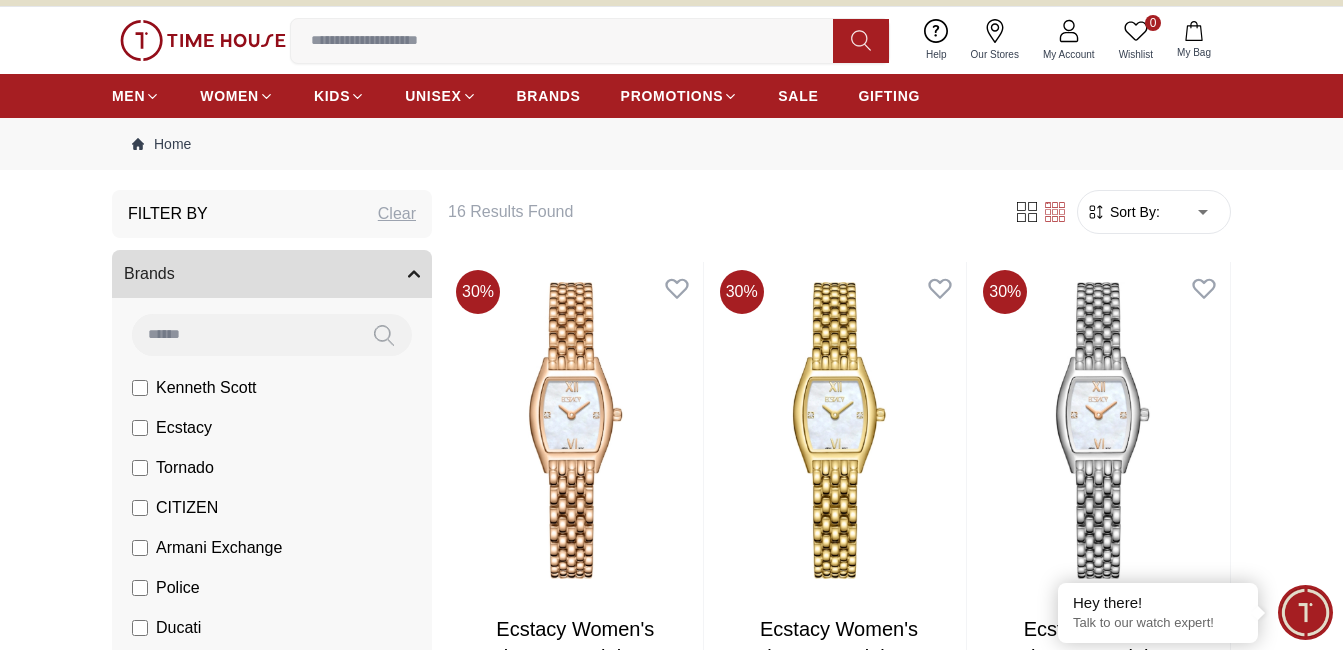 scroll, scrollTop: 0, scrollLeft: 0, axis: both 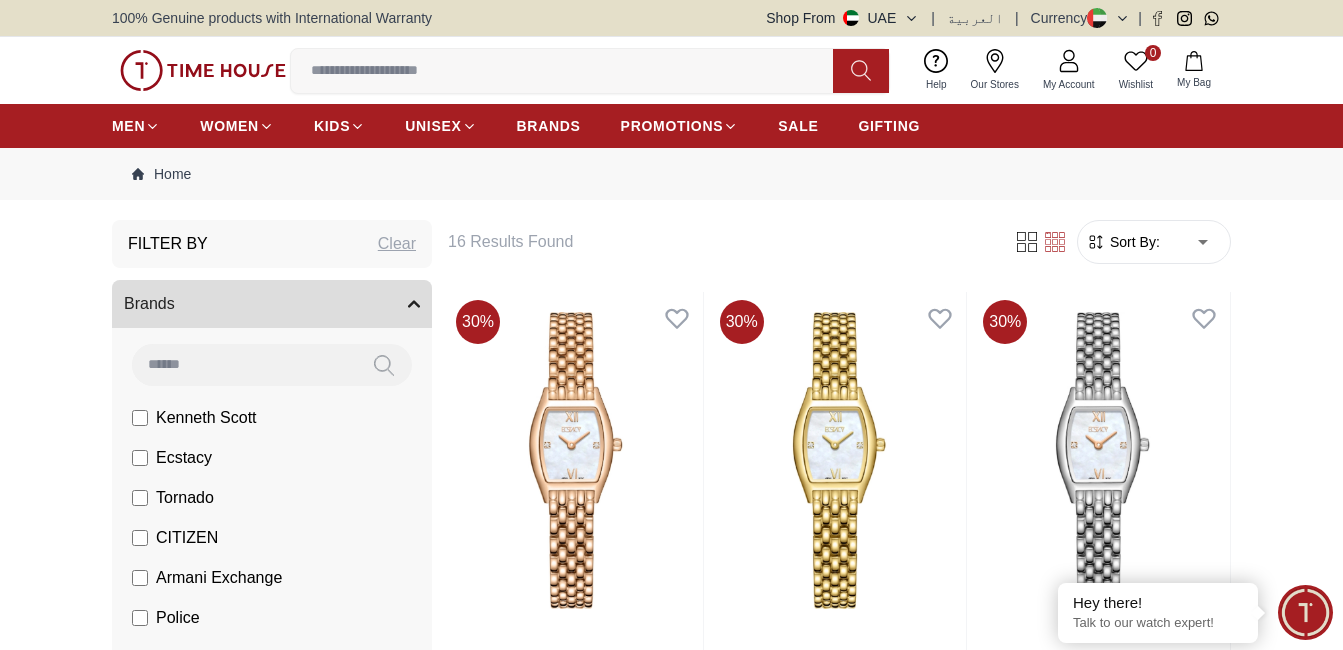 click on "Clear" at bounding box center [397, 244] 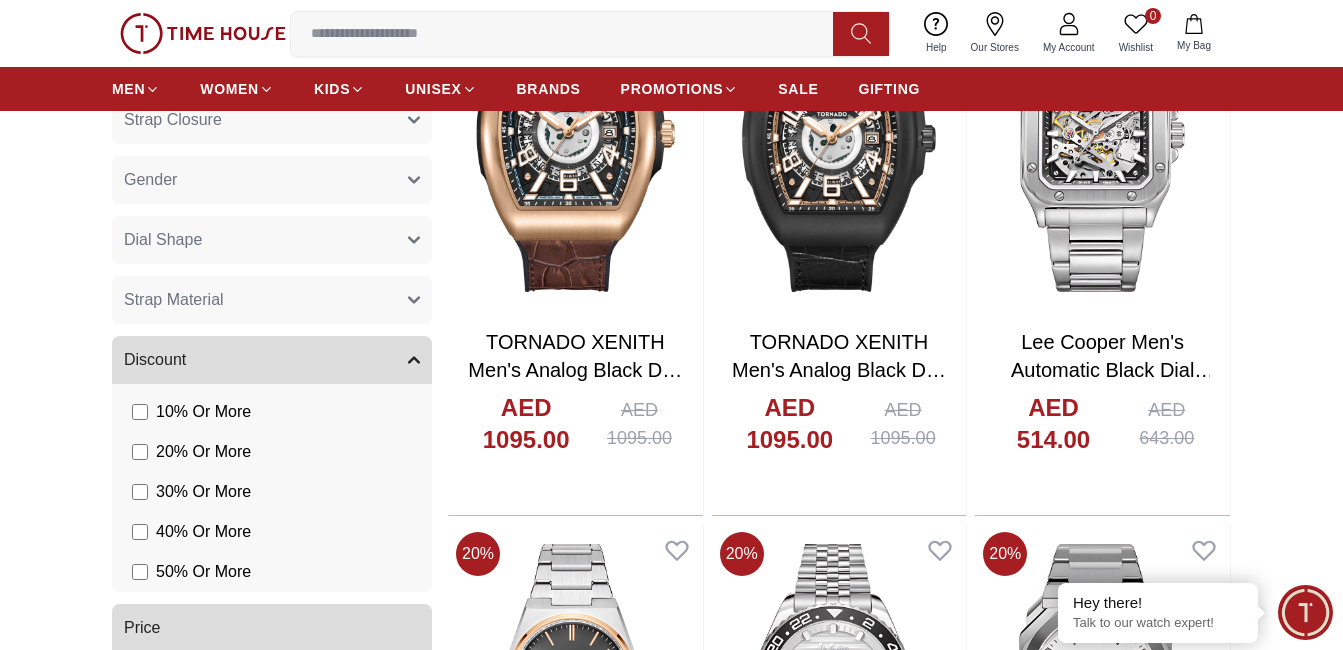 scroll, scrollTop: 1600, scrollLeft: 0, axis: vertical 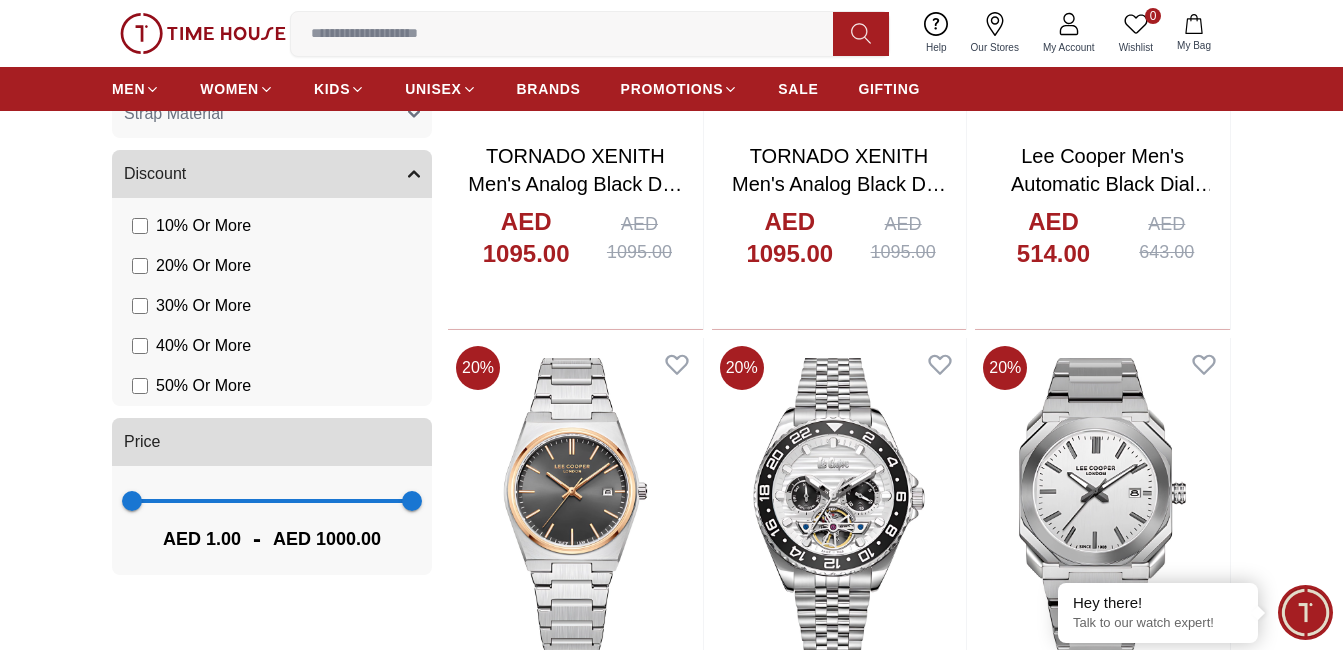 click on "1 1000" at bounding box center (272, 501) 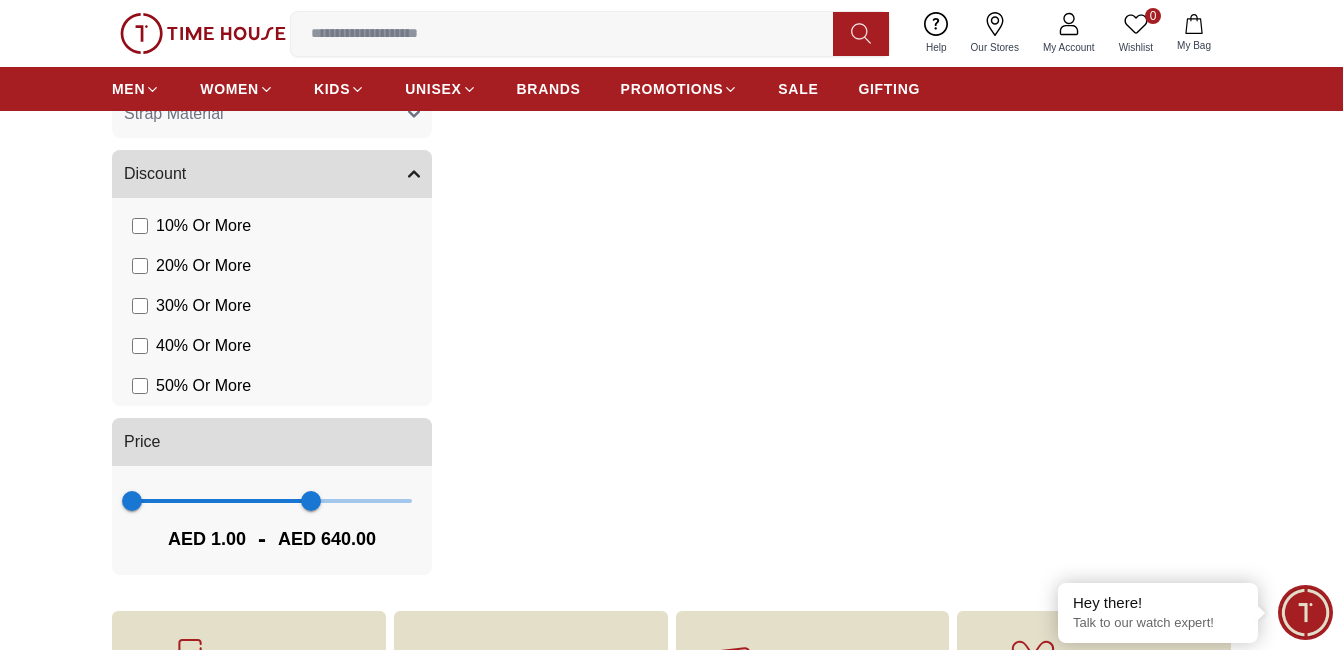 click on "1 640" at bounding box center [272, 501] 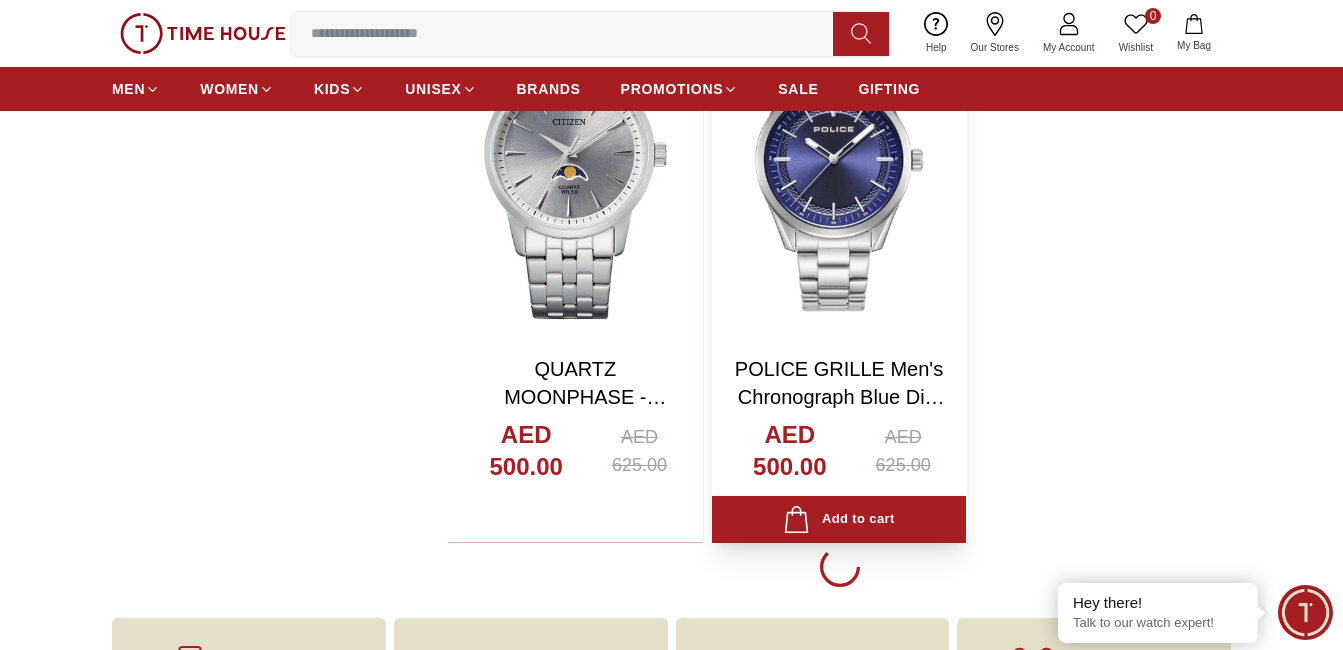 scroll, scrollTop: 3600, scrollLeft: 0, axis: vertical 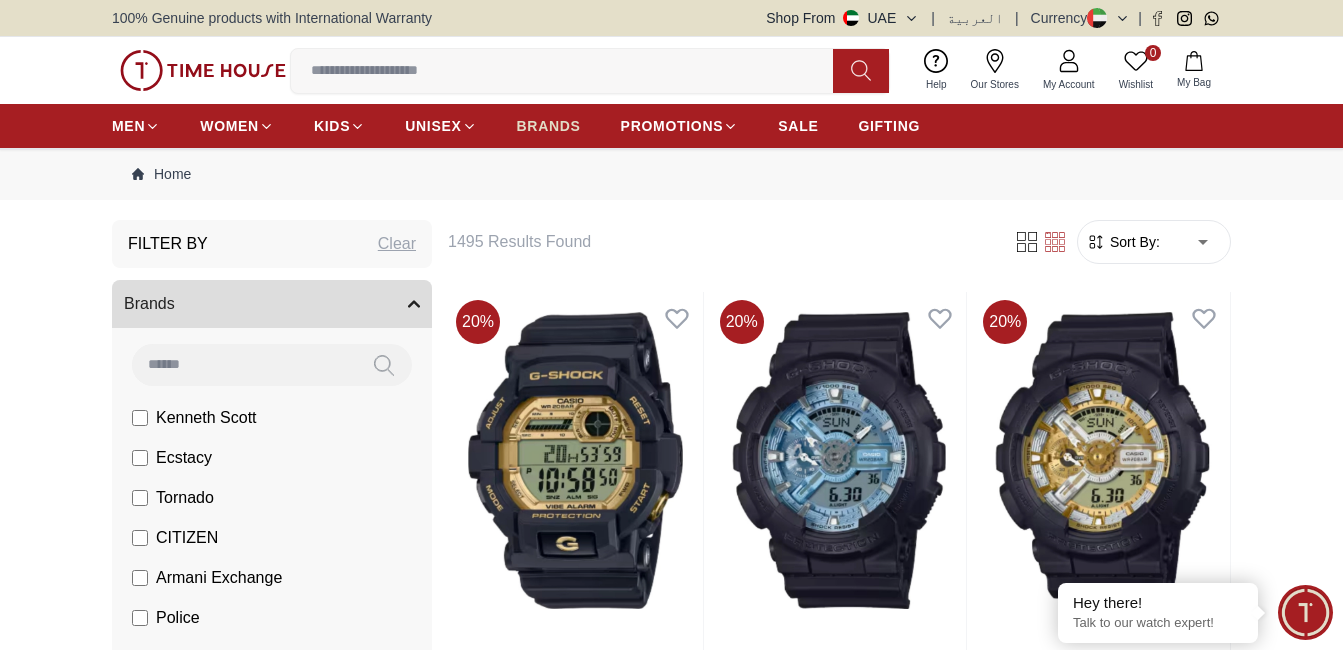 click on "BRANDS" at bounding box center (549, 126) 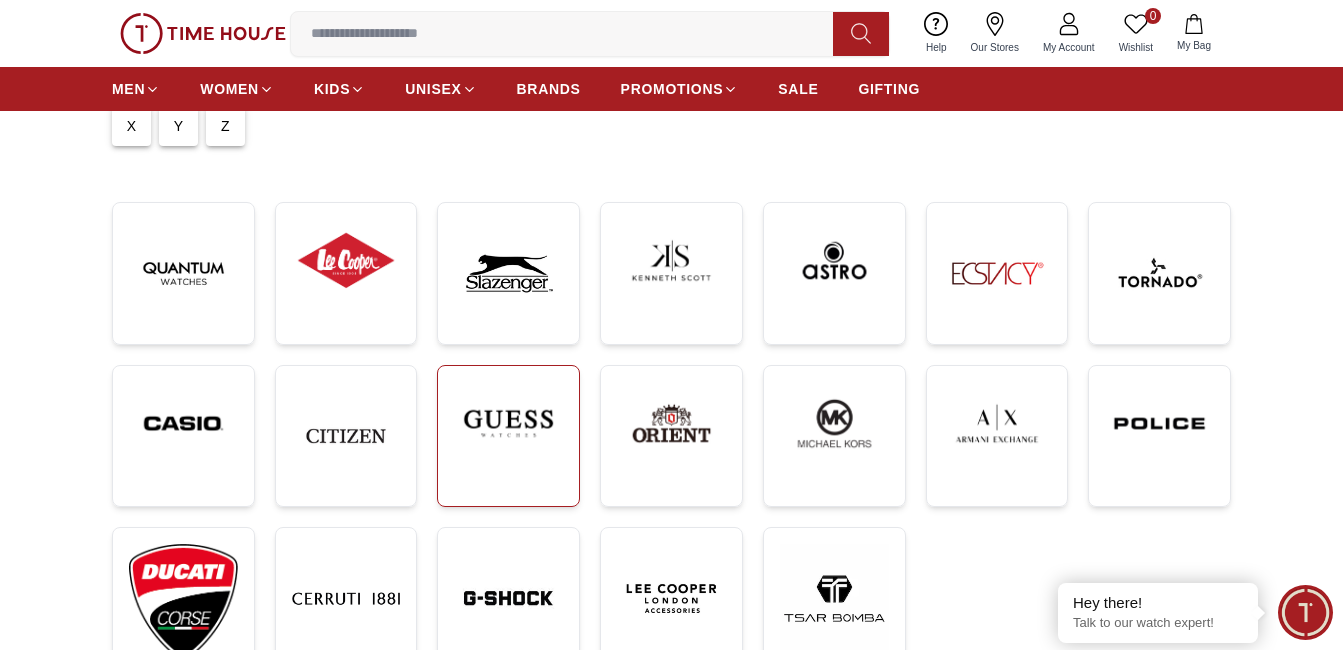 scroll, scrollTop: 300, scrollLeft: 0, axis: vertical 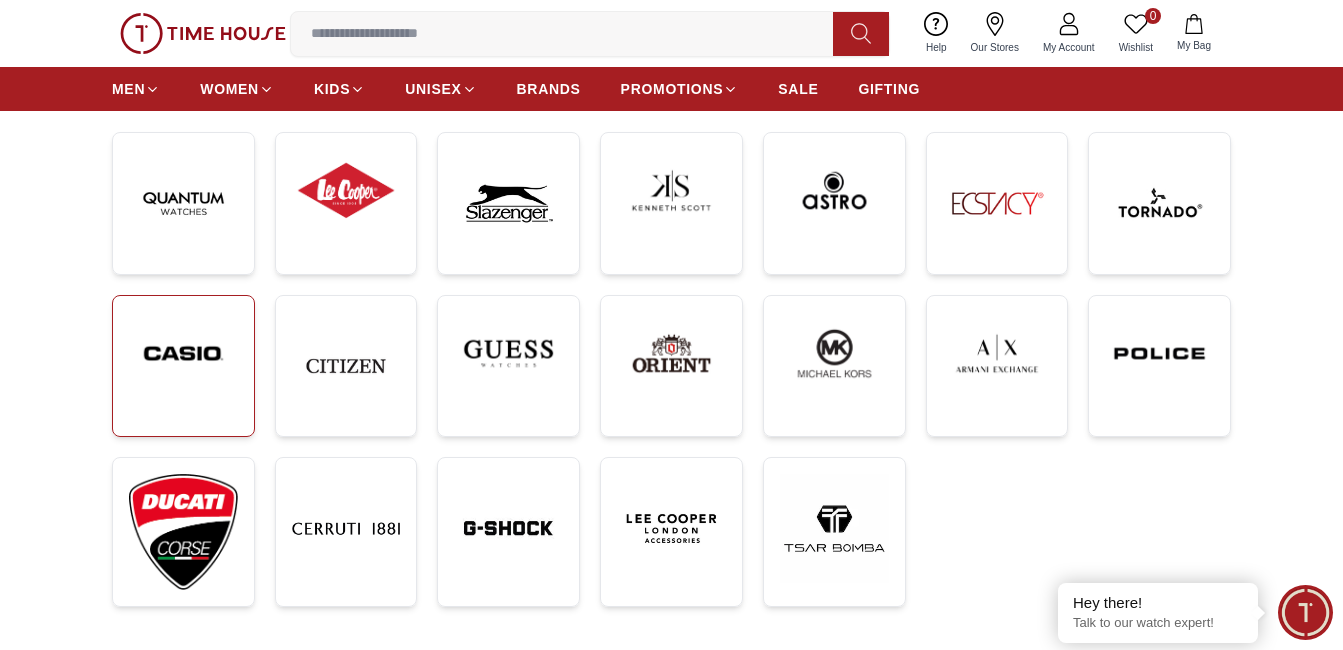 click at bounding box center [183, 353] 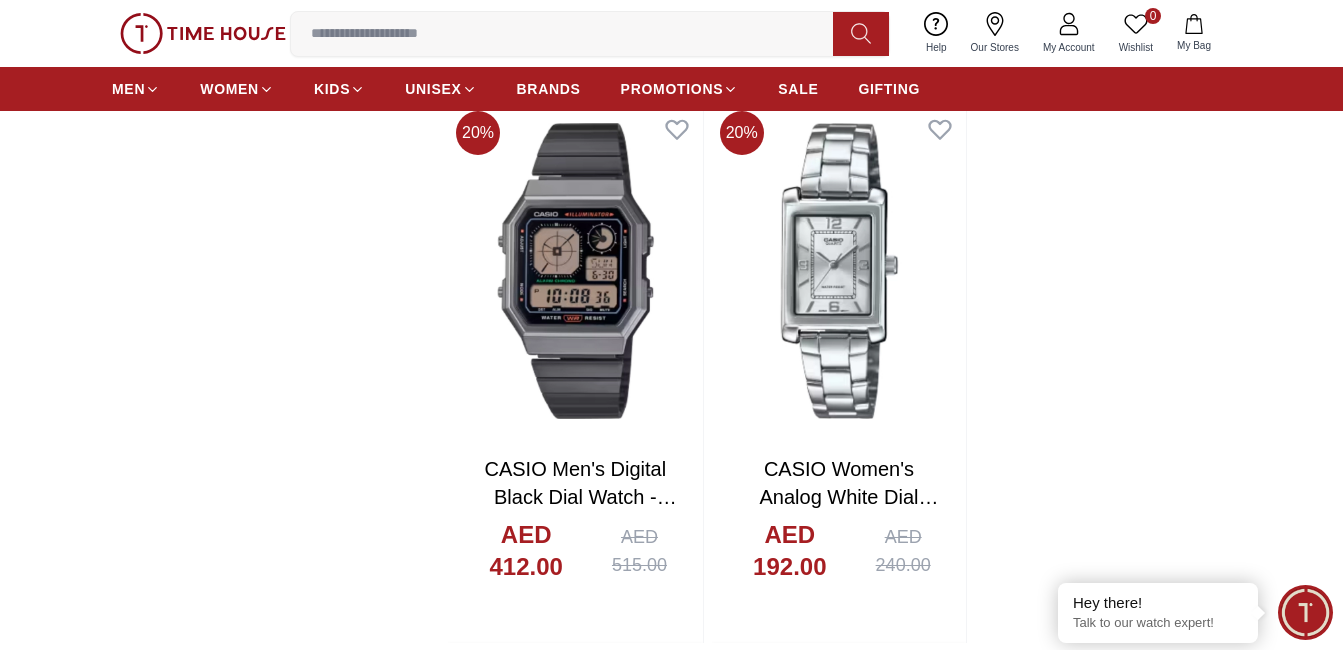 scroll, scrollTop: 4200, scrollLeft: 0, axis: vertical 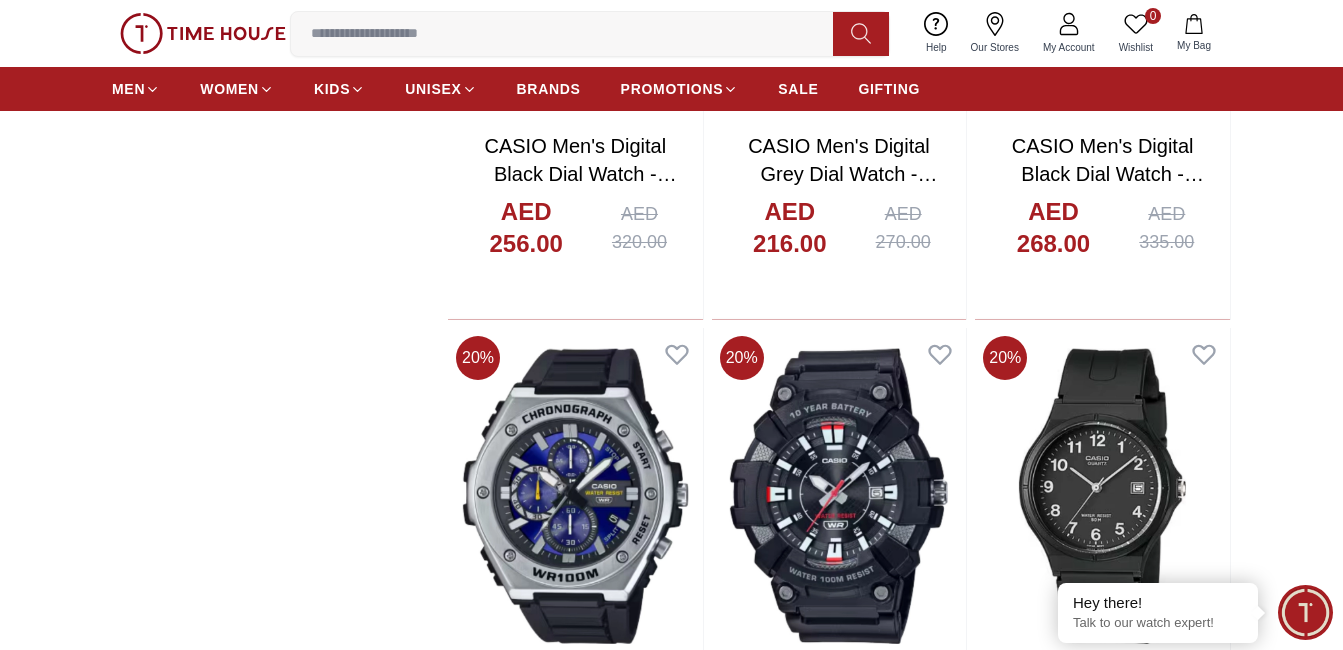 click at bounding box center (570, 34) 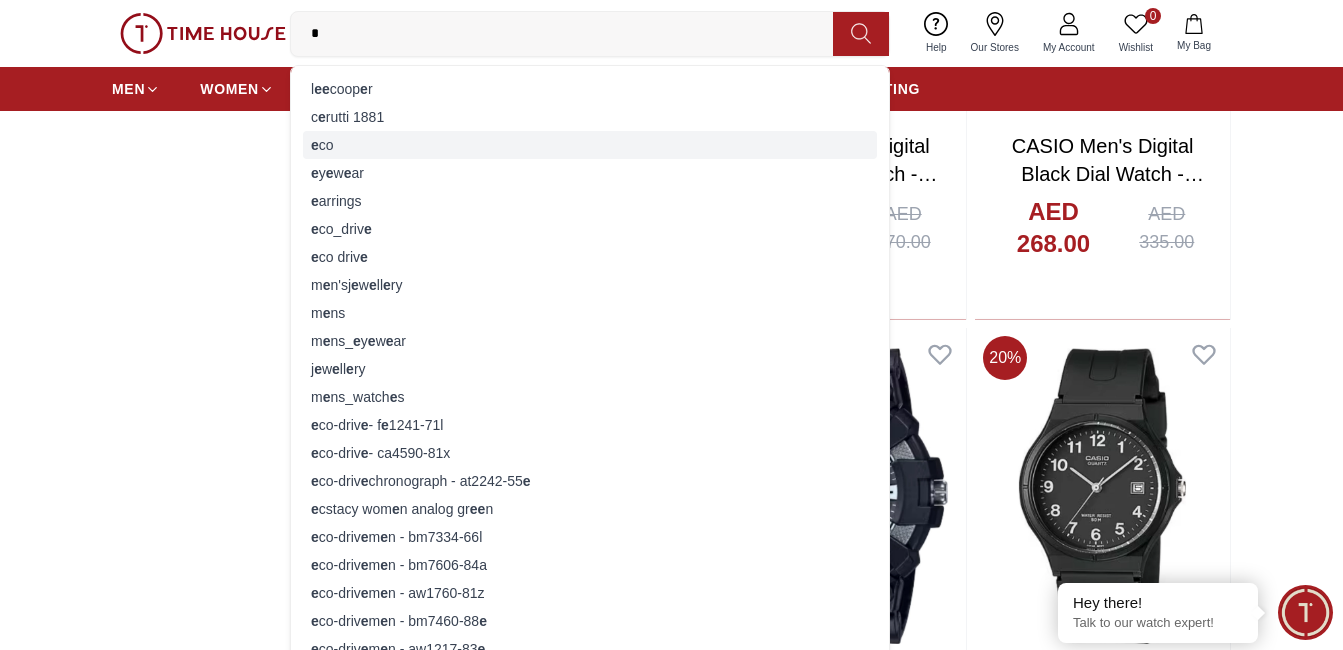 scroll, scrollTop: 400, scrollLeft: 0, axis: vertical 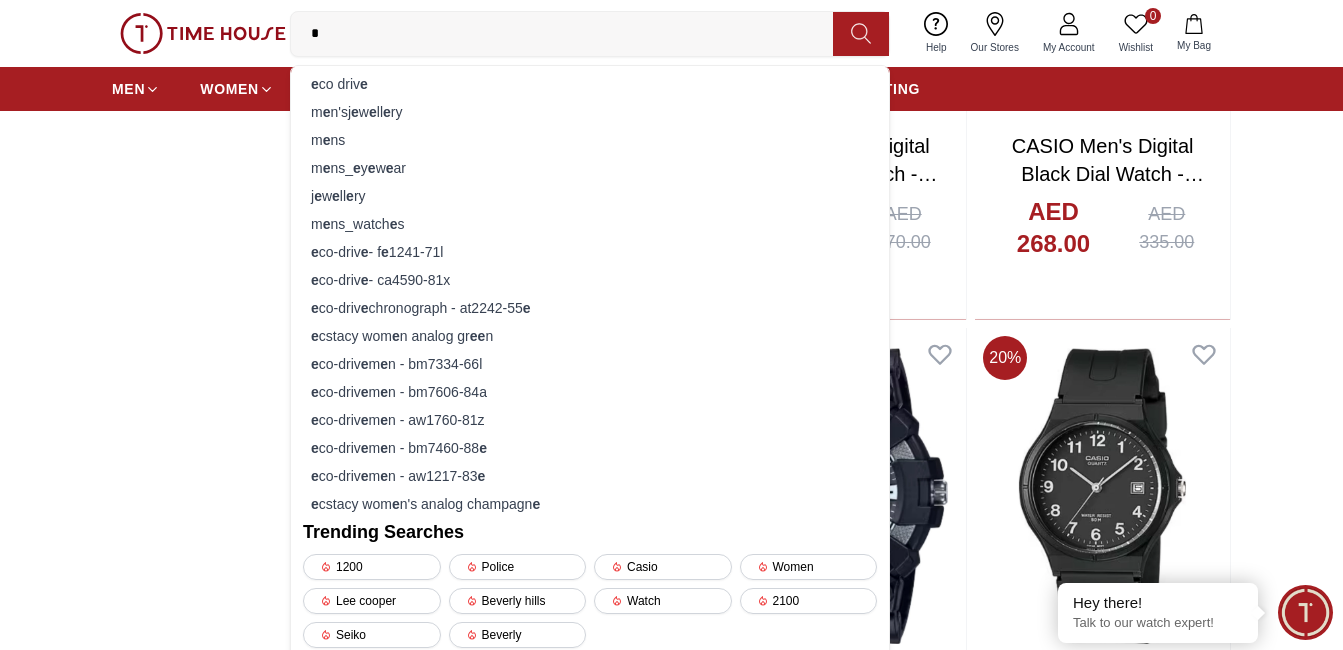 type on "*" 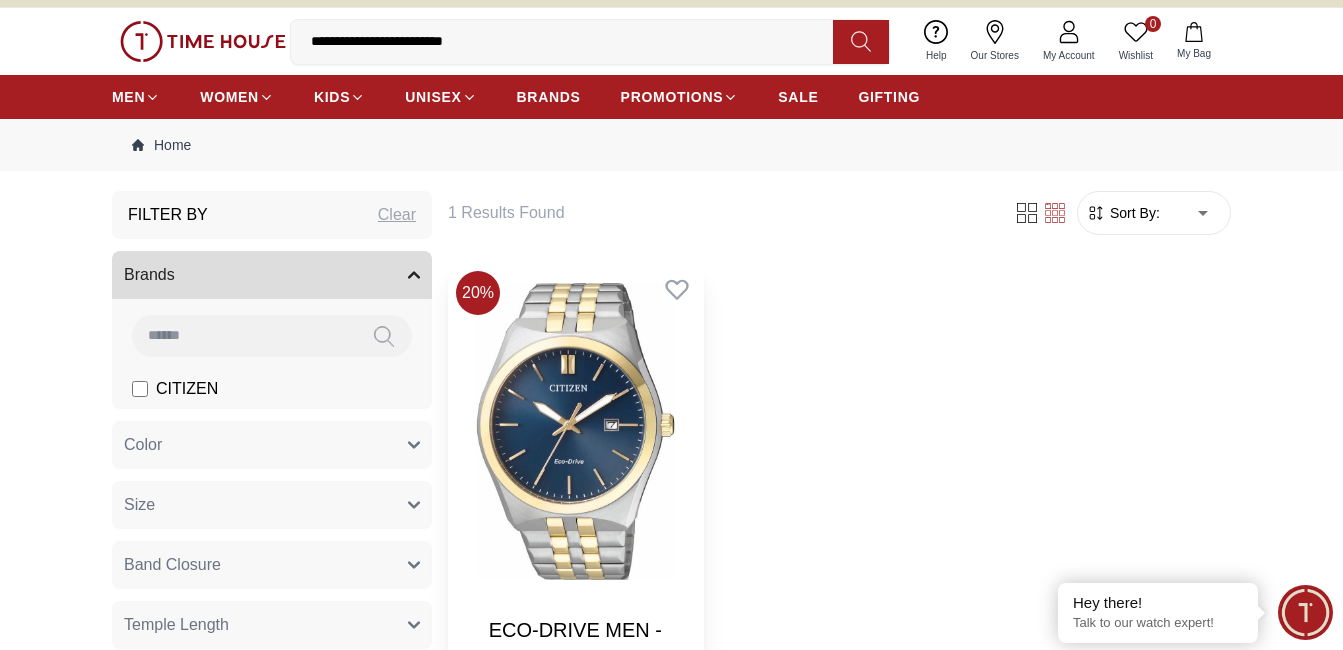scroll, scrollTop: 0, scrollLeft: 0, axis: both 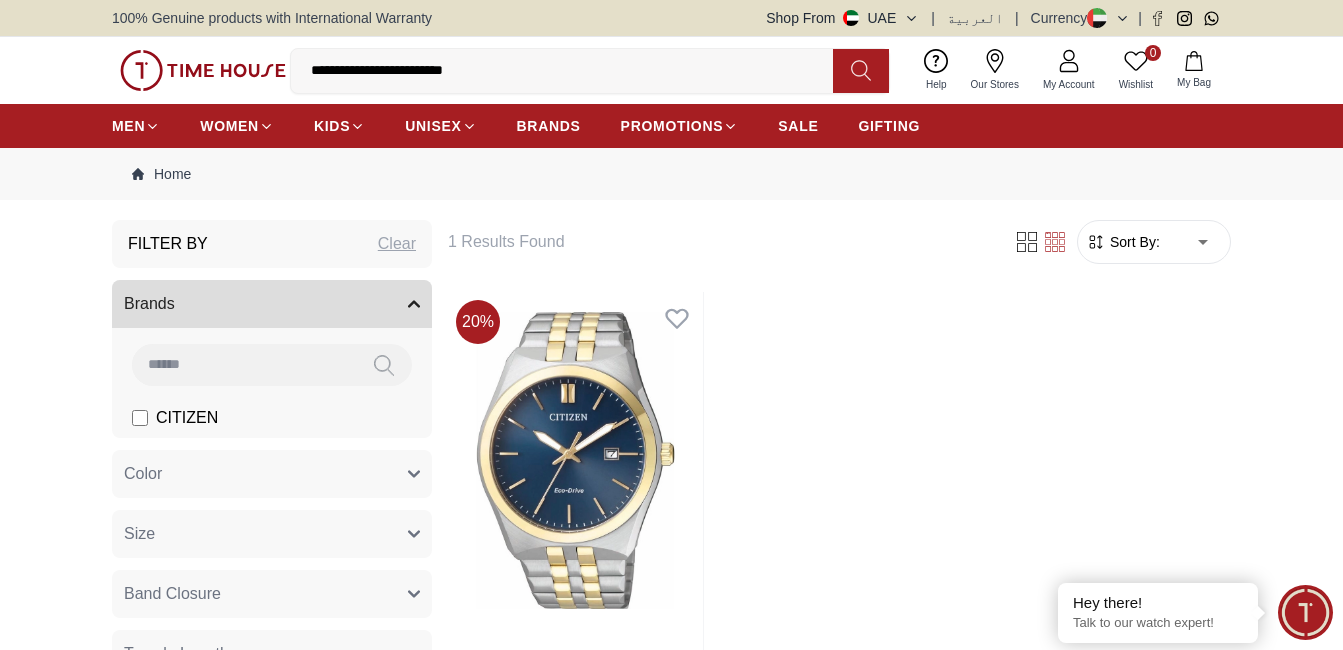 click on "**********" at bounding box center [570, 71] 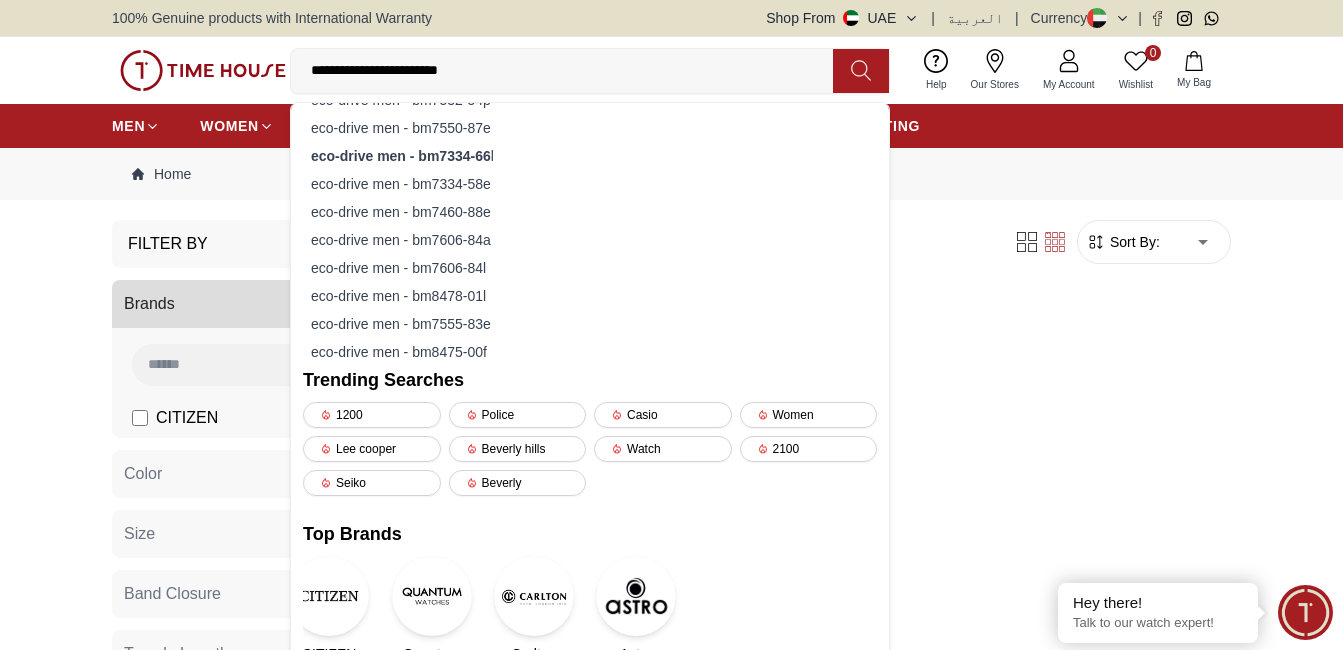 scroll, scrollTop: 0, scrollLeft: 0, axis: both 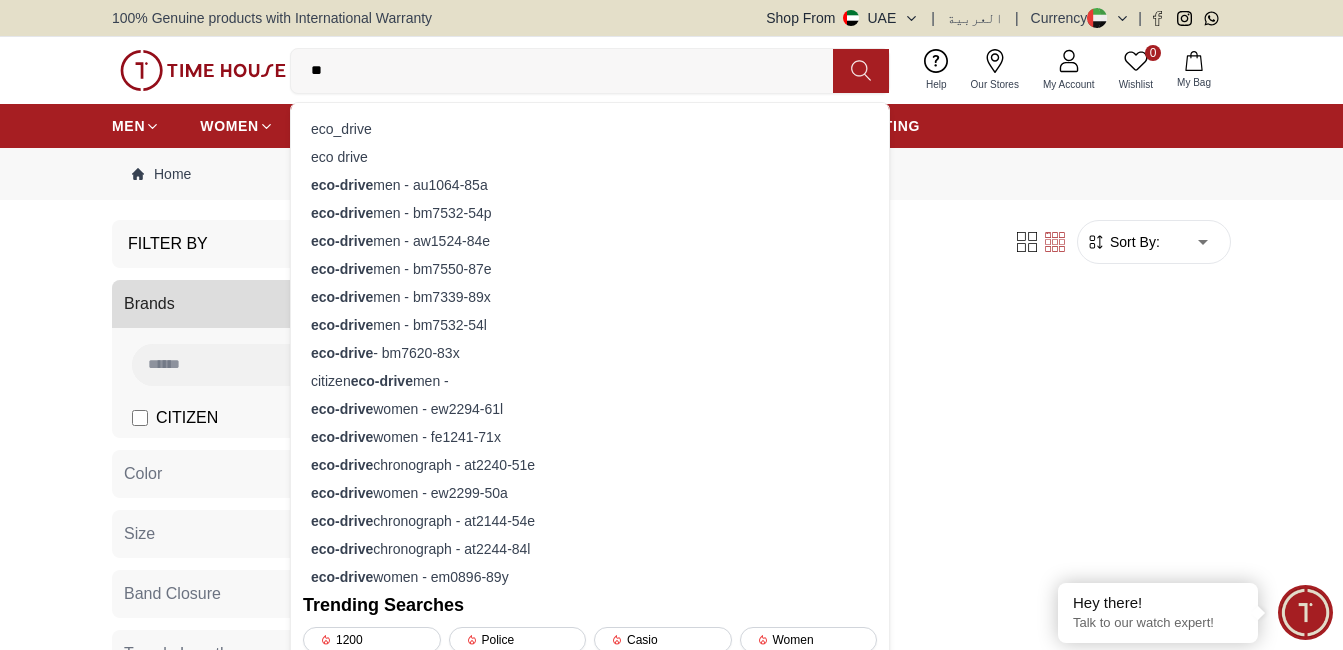 type on "*" 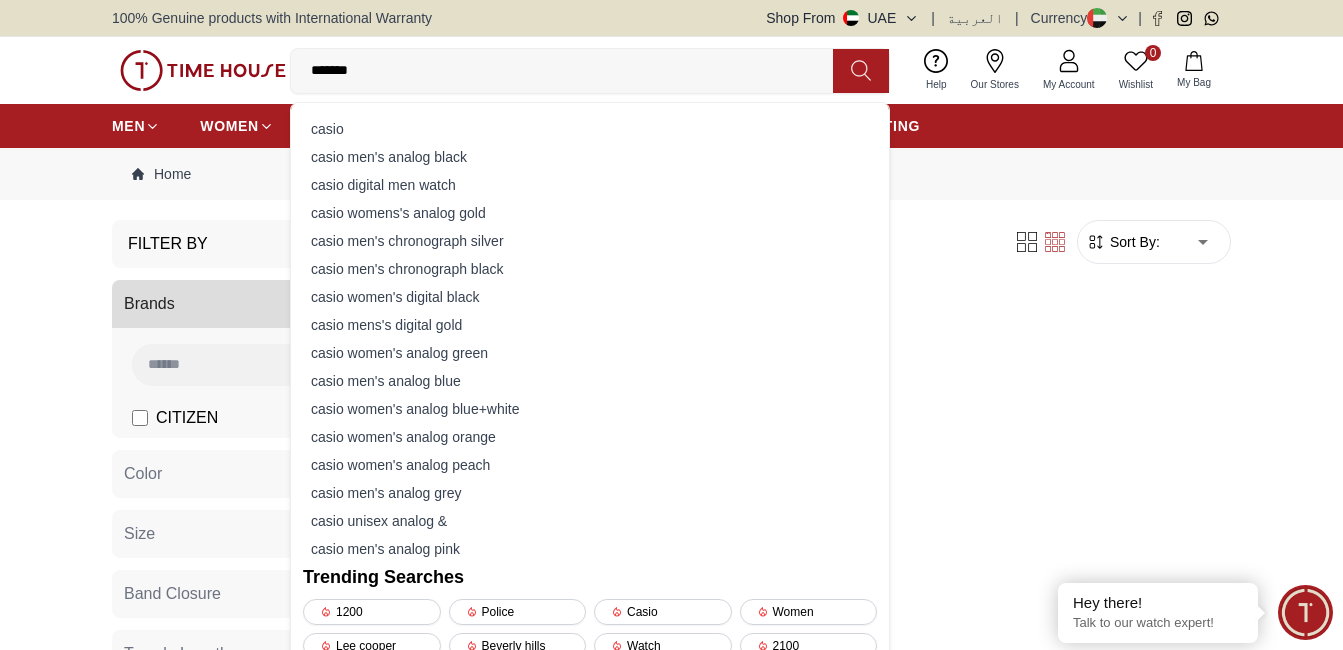type on "*****" 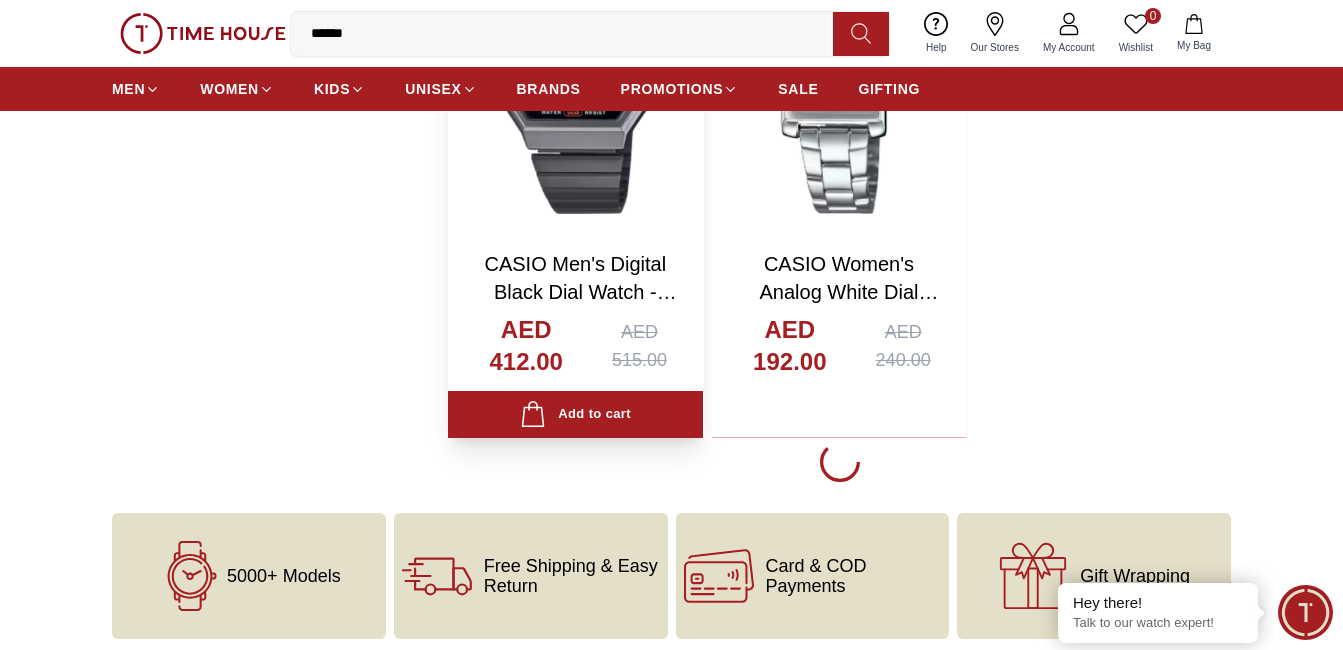 scroll, scrollTop: 3700, scrollLeft: 0, axis: vertical 